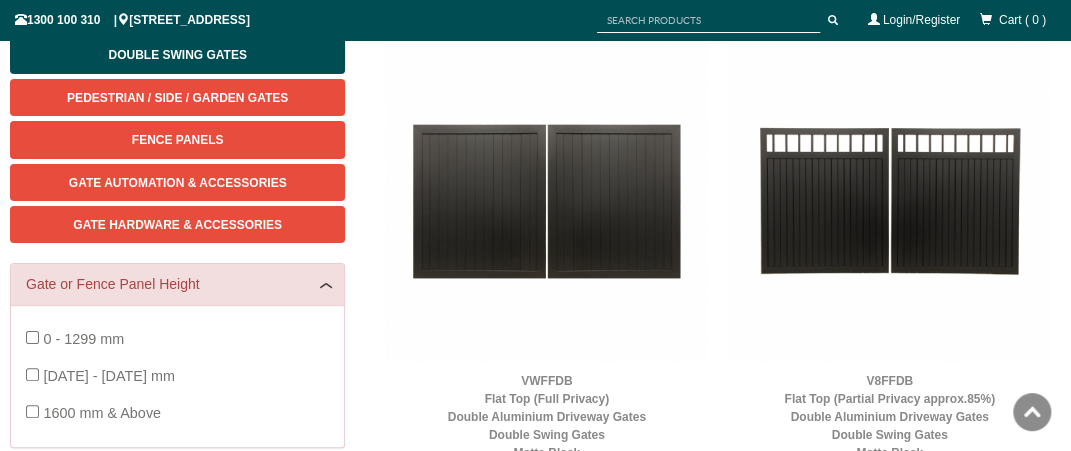 scroll, scrollTop: 350, scrollLeft: 0, axis: vertical 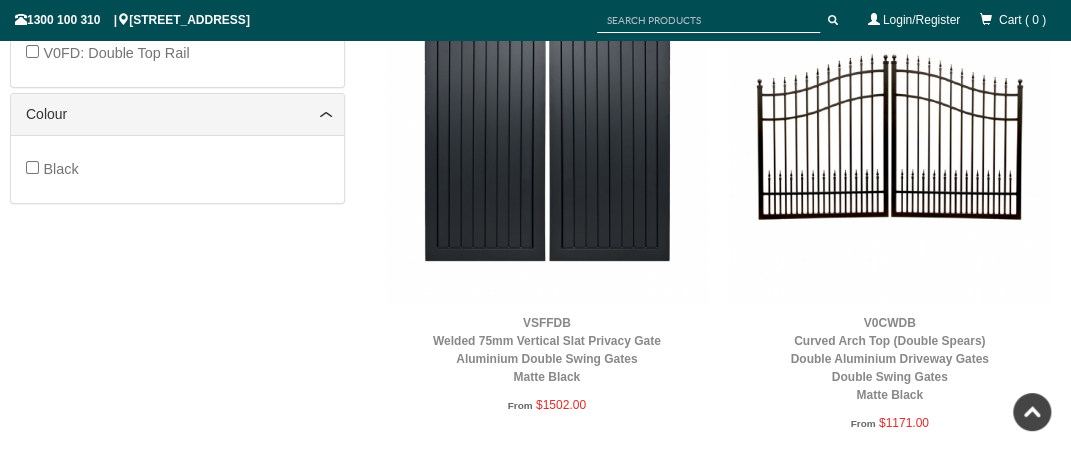 click at bounding box center [546, 142] 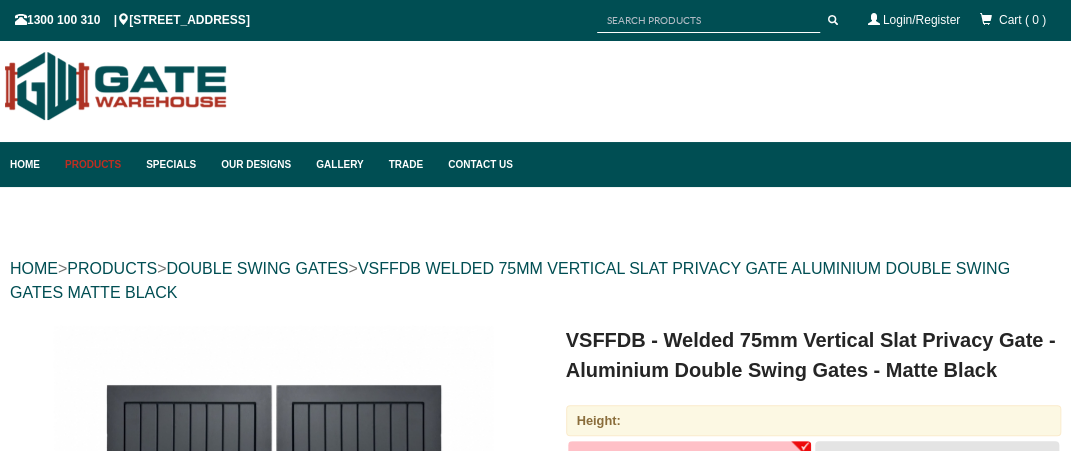 scroll, scrollTop: 19, scrollLeft: 0, axis: vertical 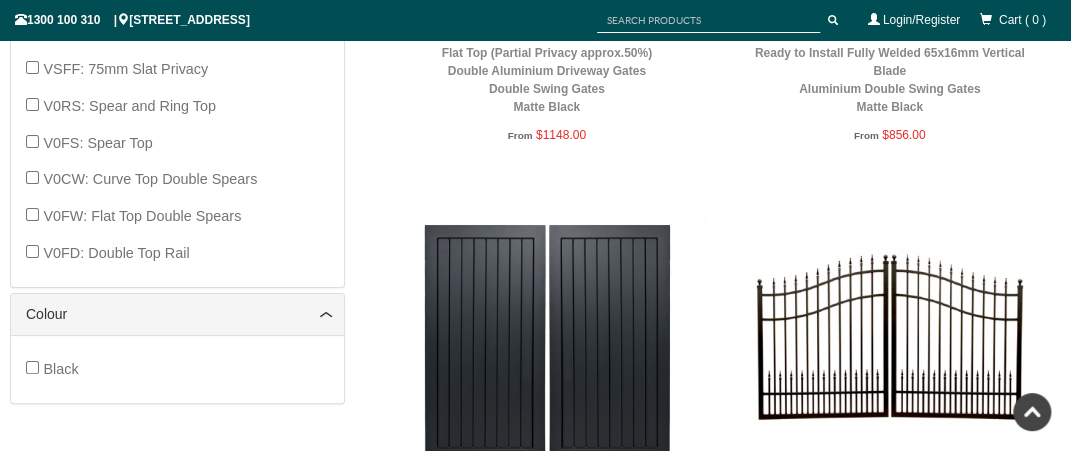 click on "From
$1148.00" at bounding box center [546, 136] 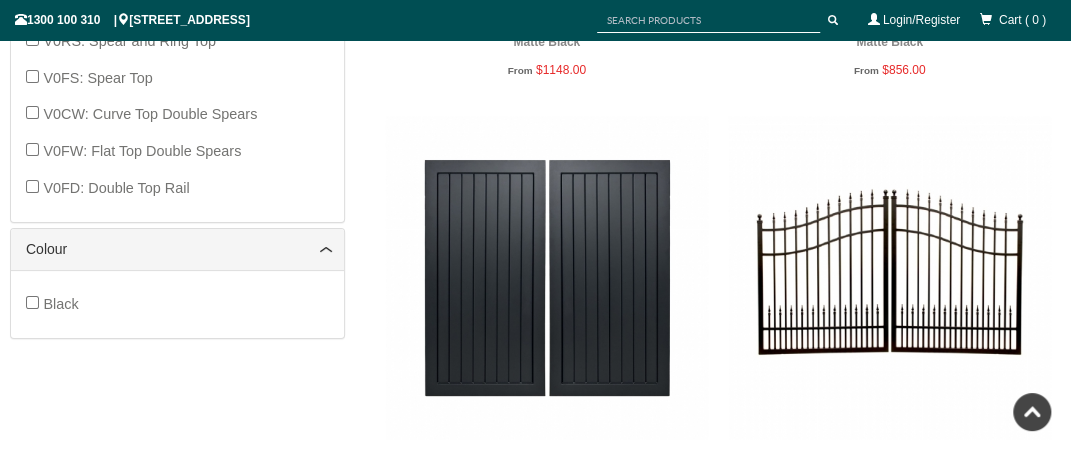 scroll, scrollTop: 1250, scrollLeft: 0, axis: vertical 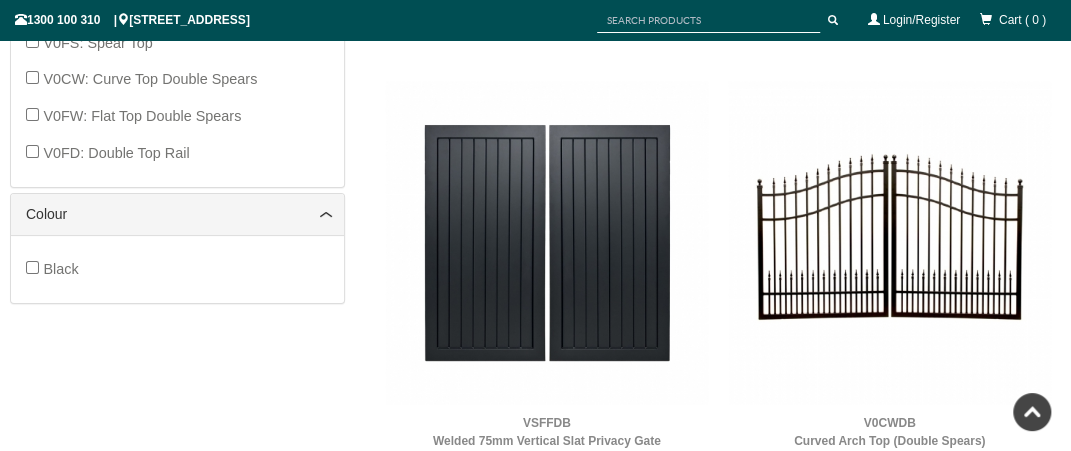 click at bounding box center [1032, 412] 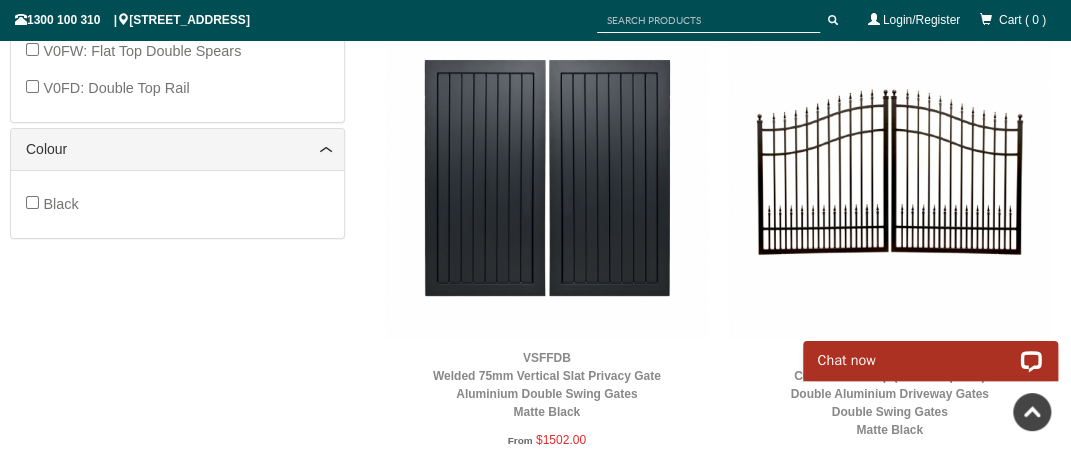 scroll, scrollTop: 1300, scrollLeft: 0, axis: vertical 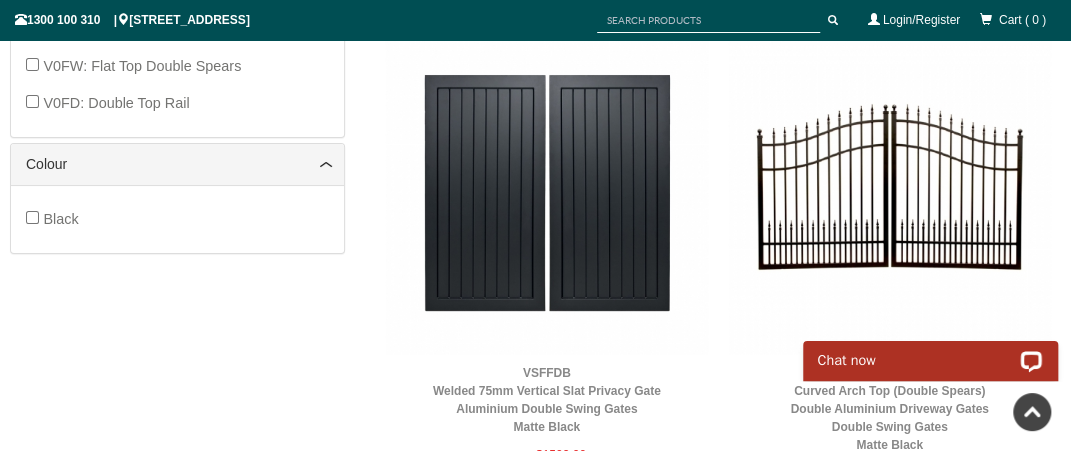 click at bounding box center (889, 192) 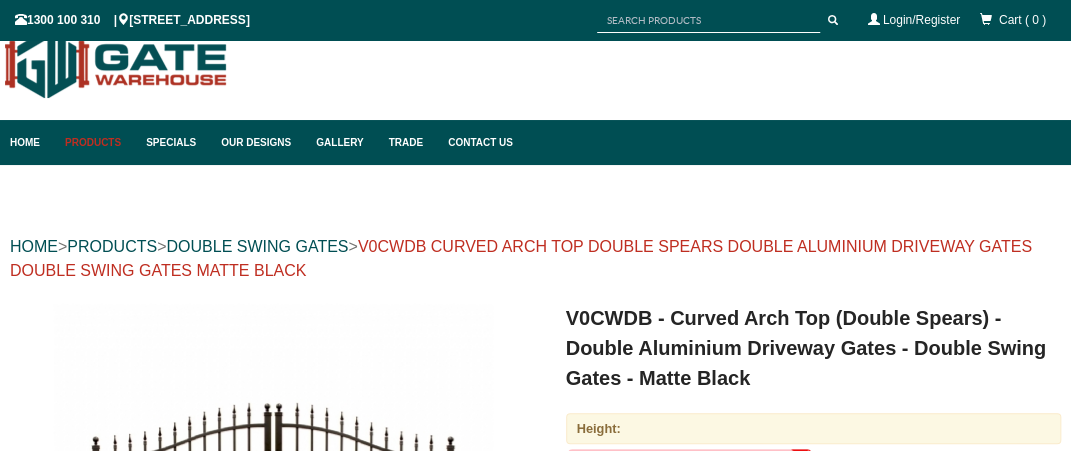 scroll, scrollTop: 50, scrollLeft: 0, axis: vertical 